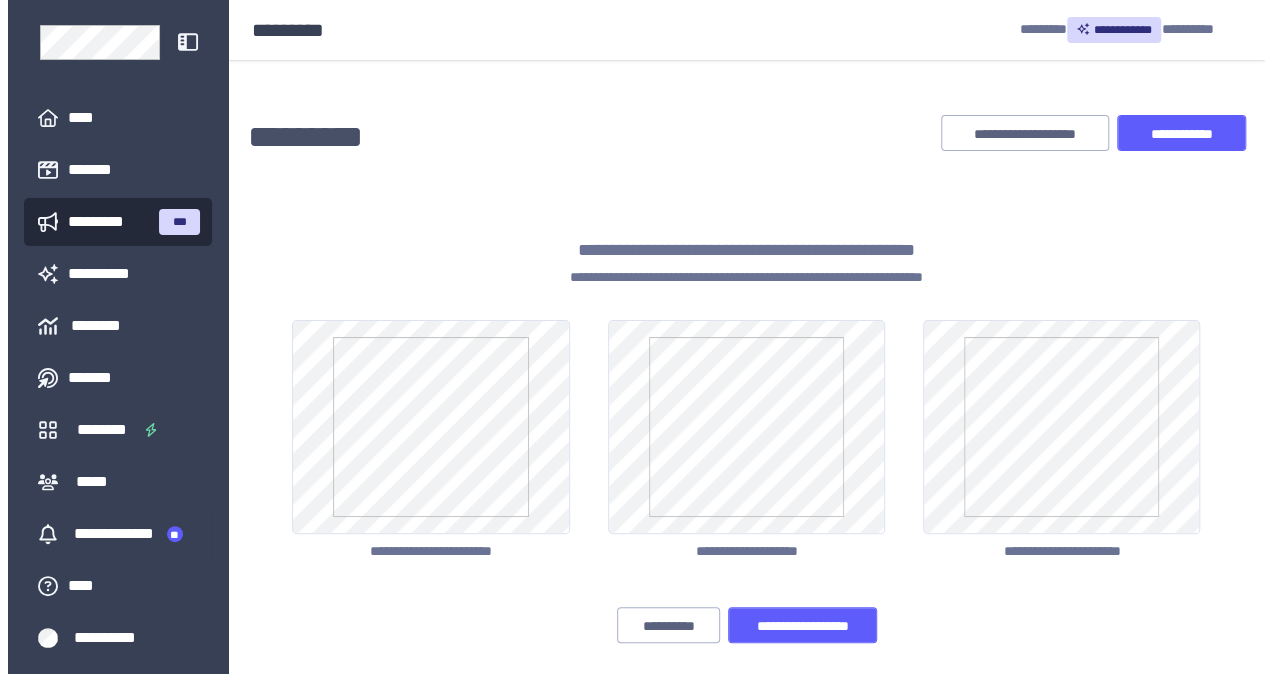 scroll, scrollTop: 9, scrollLeft: 0, axis: vertical 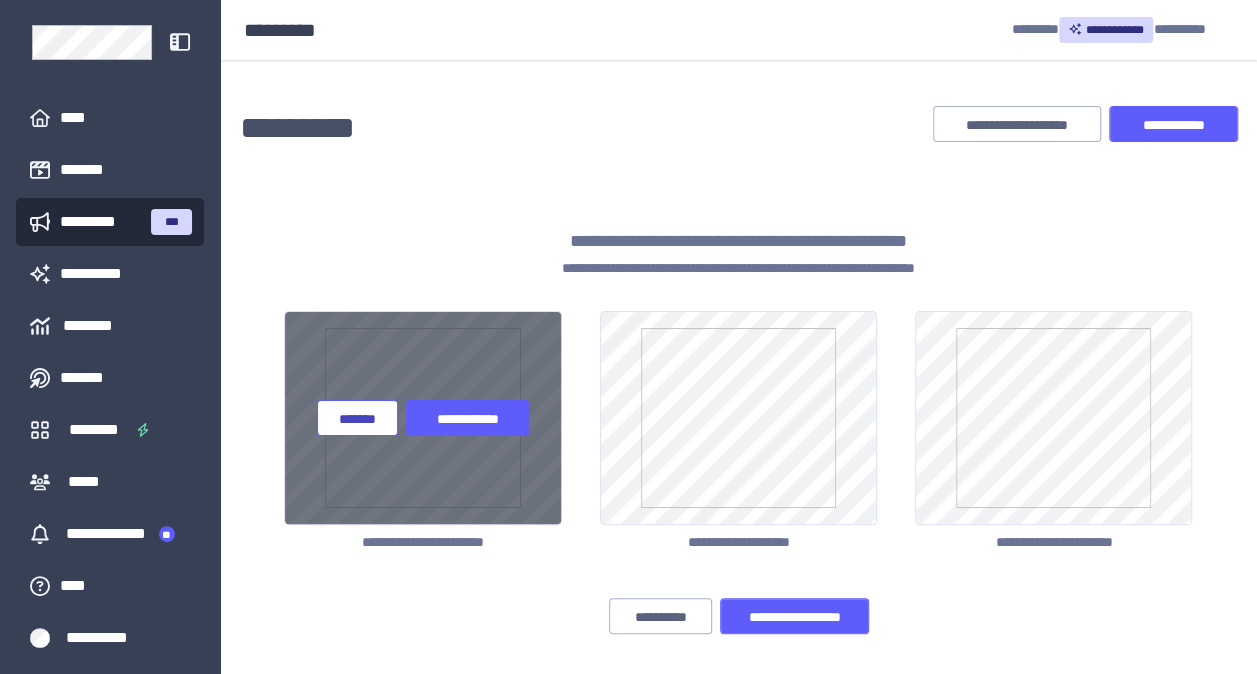 click on "**********" at bounding box center (423, 418) 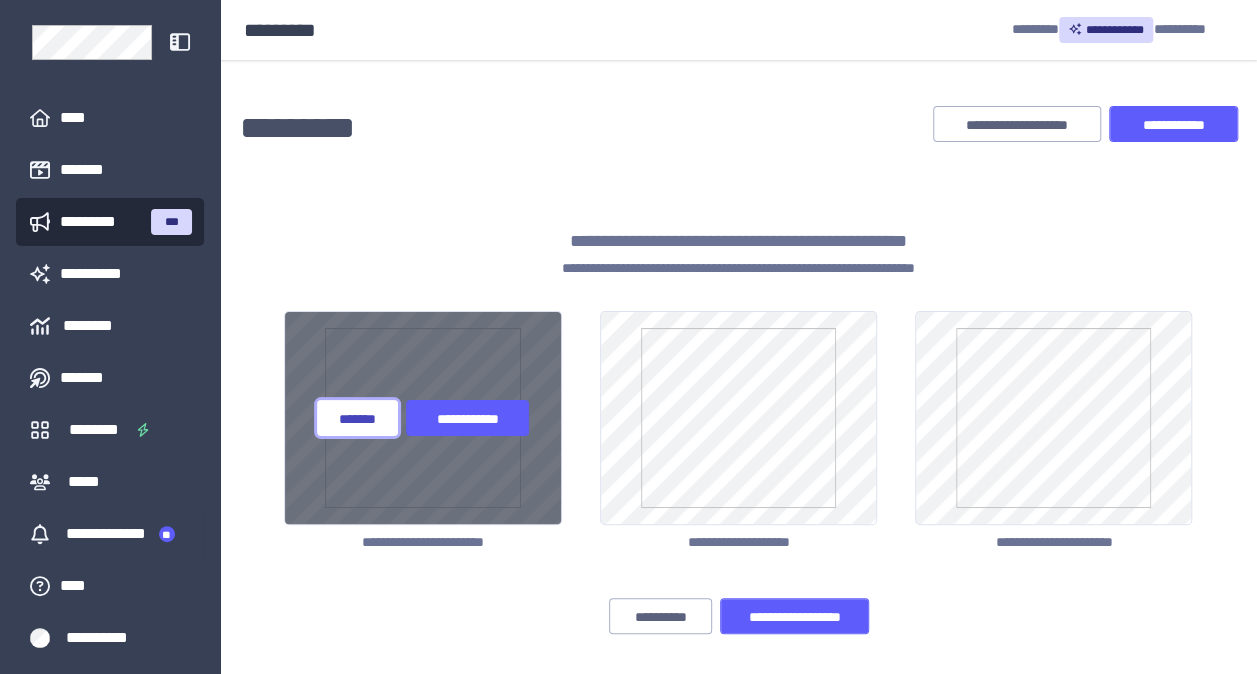 click on "*******" at bounding box center [357, 419] 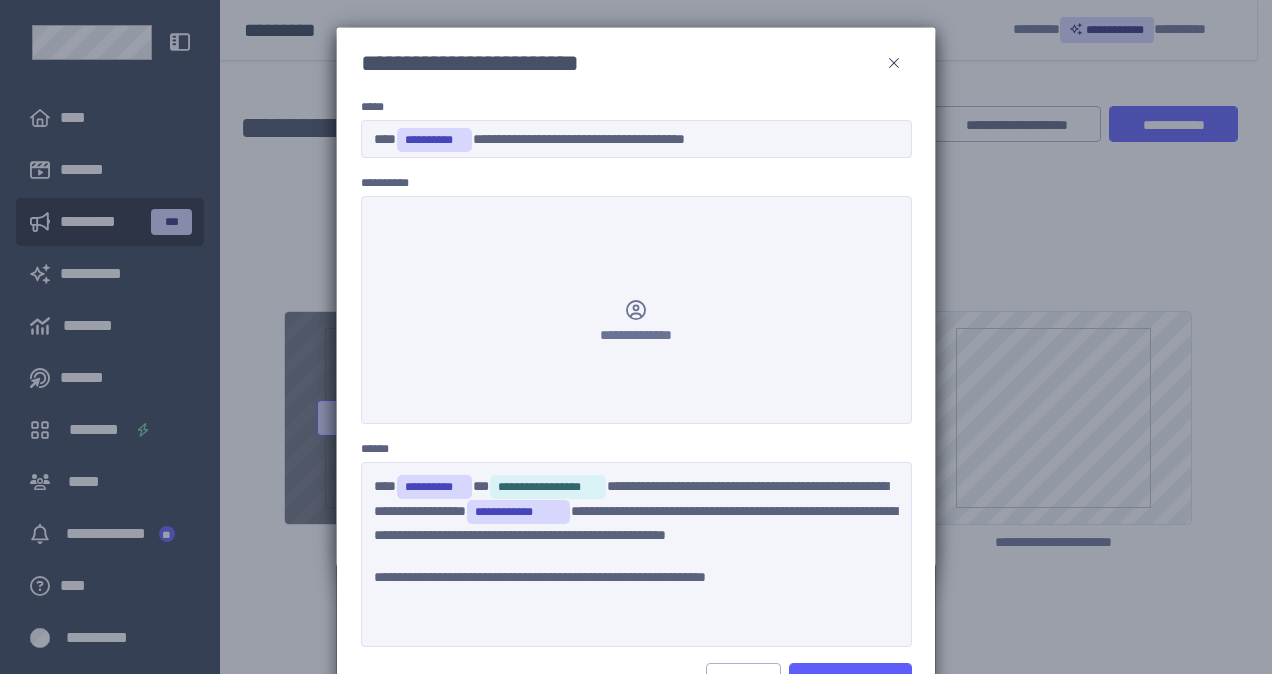 scroll, scrollTop: 89, scrollLeft: 0, axis: vertical 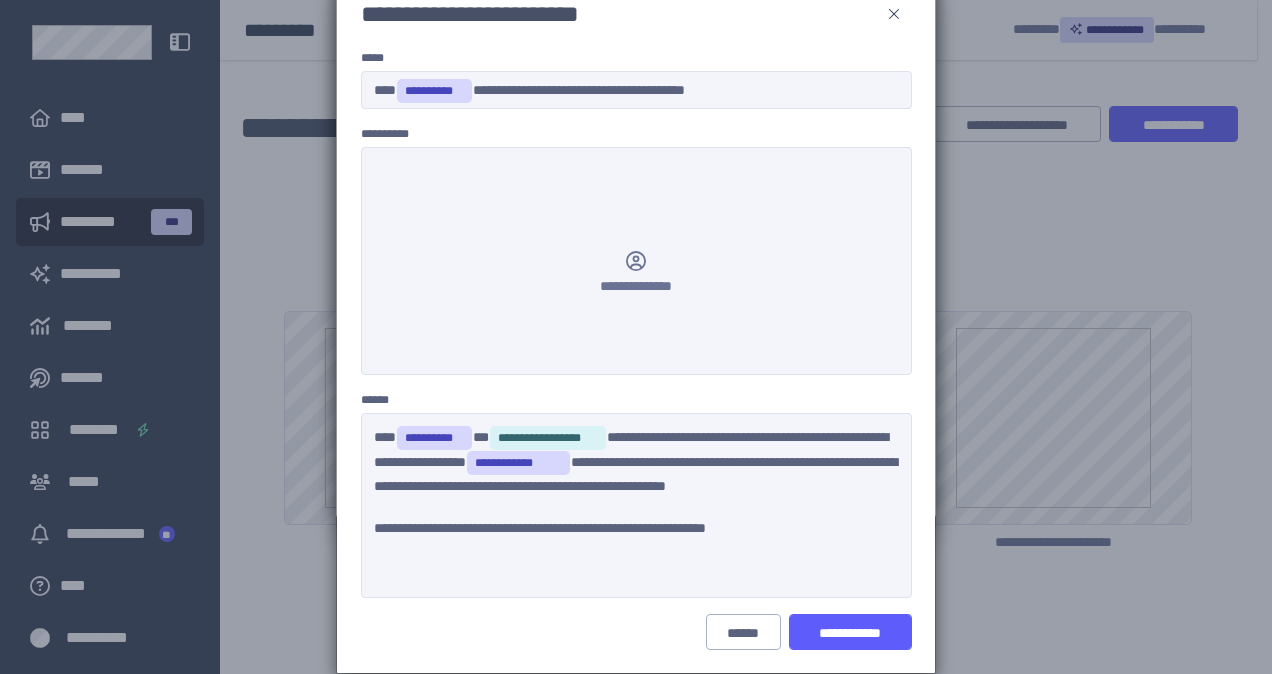 click at bounding box center [636, 337] 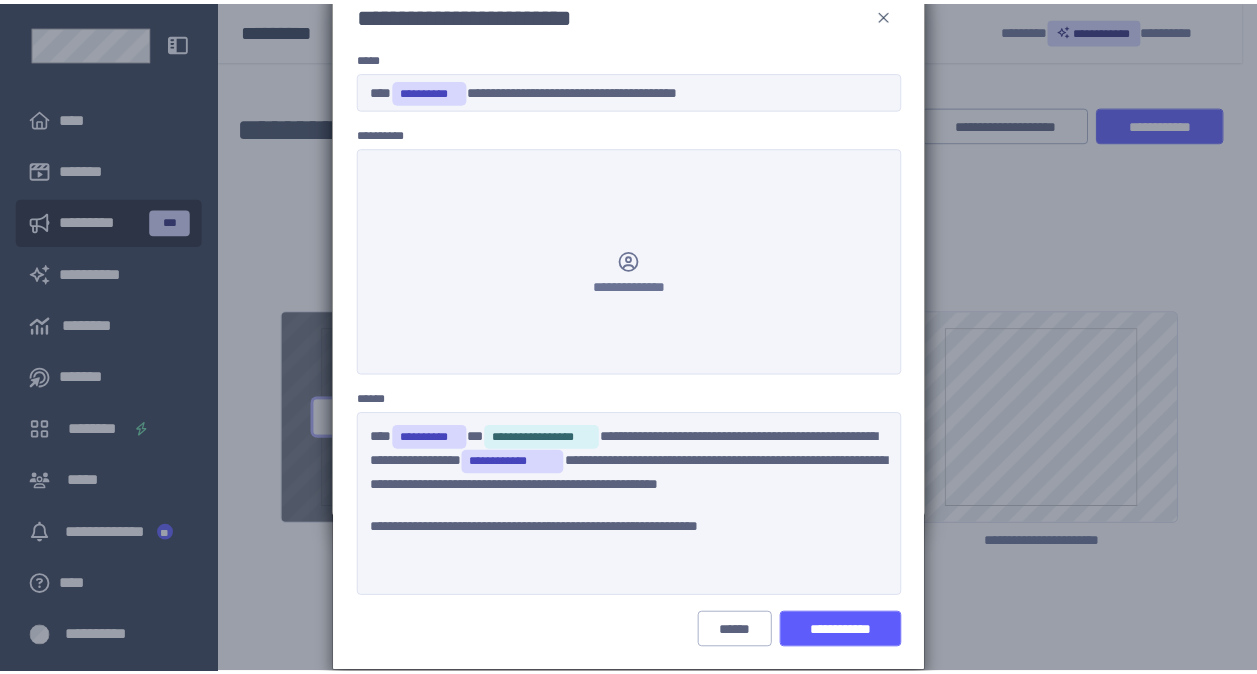 scroll, scrollTop: 0, scrollLeft: 0, axis: both 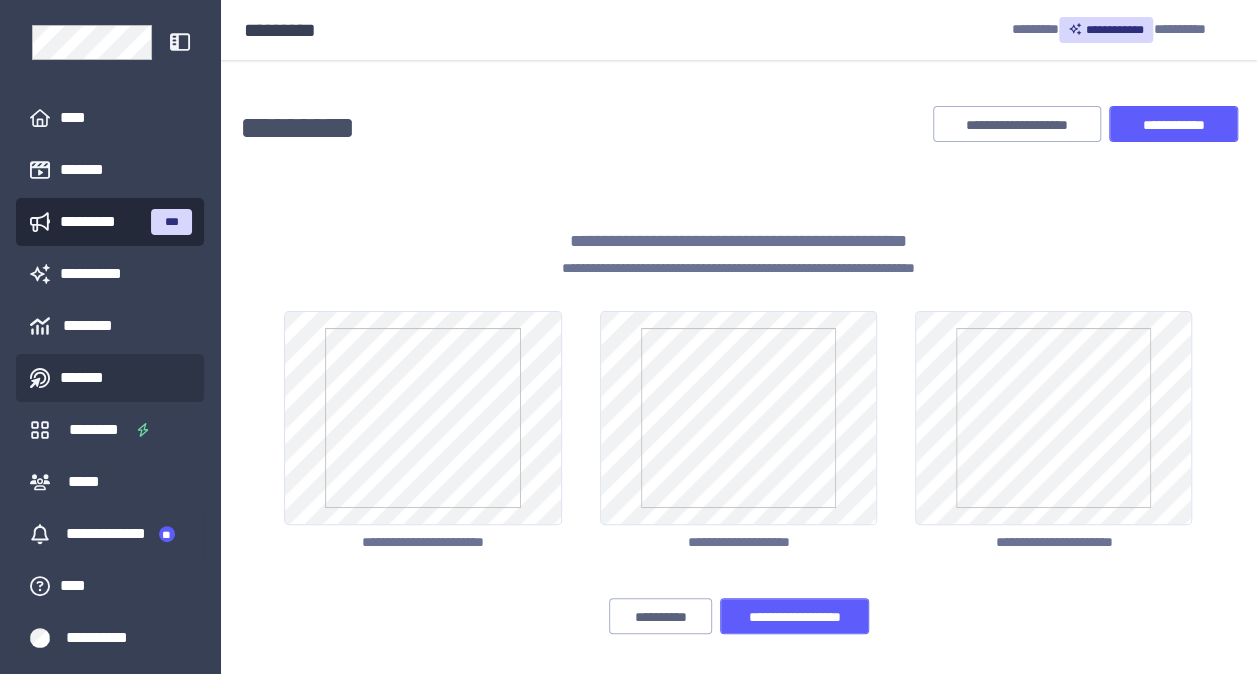 click on "*******" at bounding box center (87, 378) 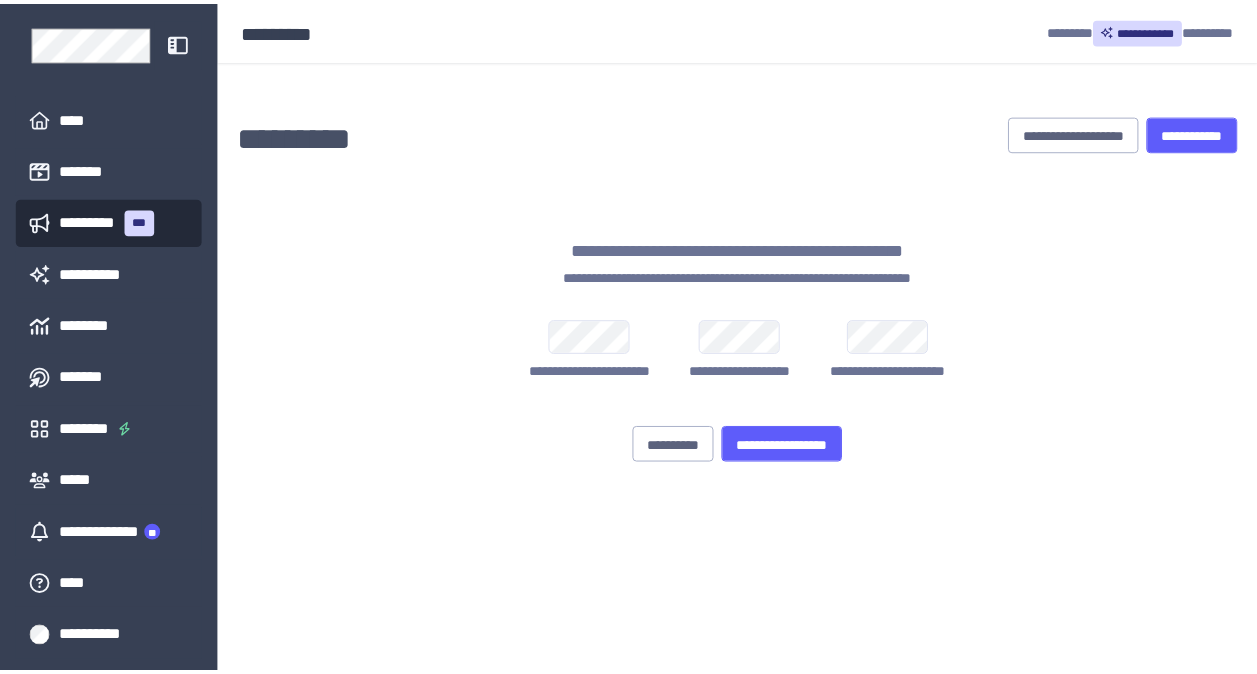 scroll, scrollTop: 0, scrollLeft: 0, axis: both 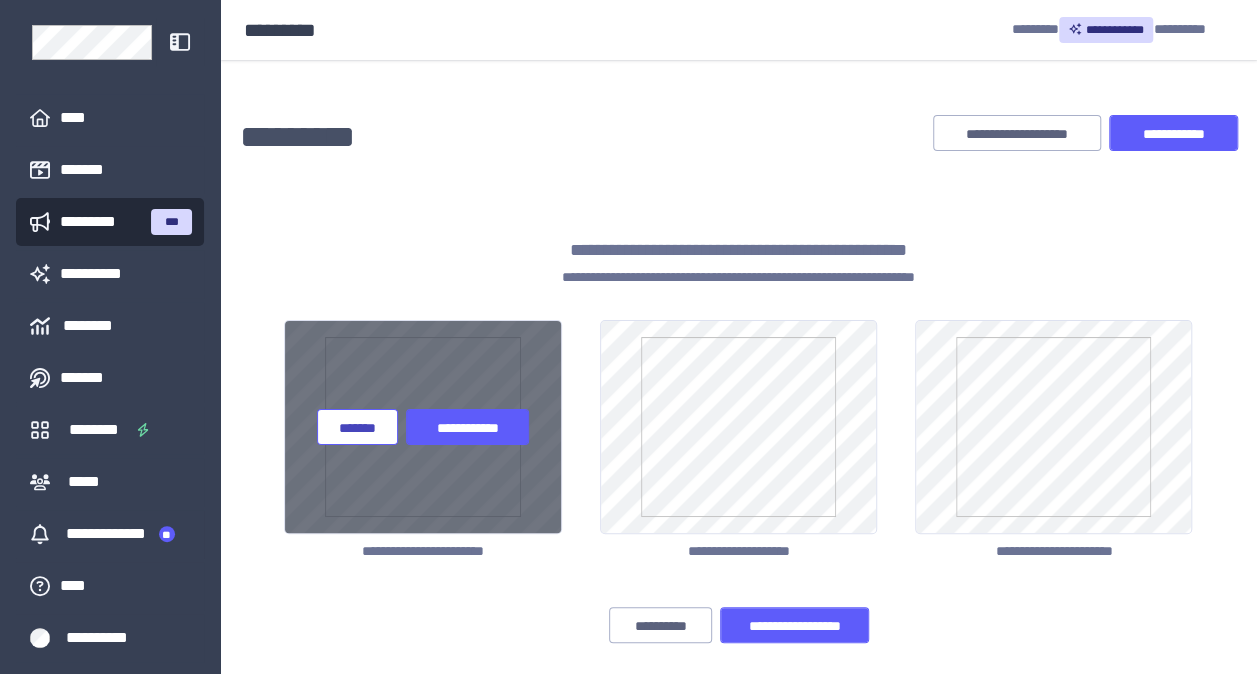 click on "**********" at bounding box center [423, 427] 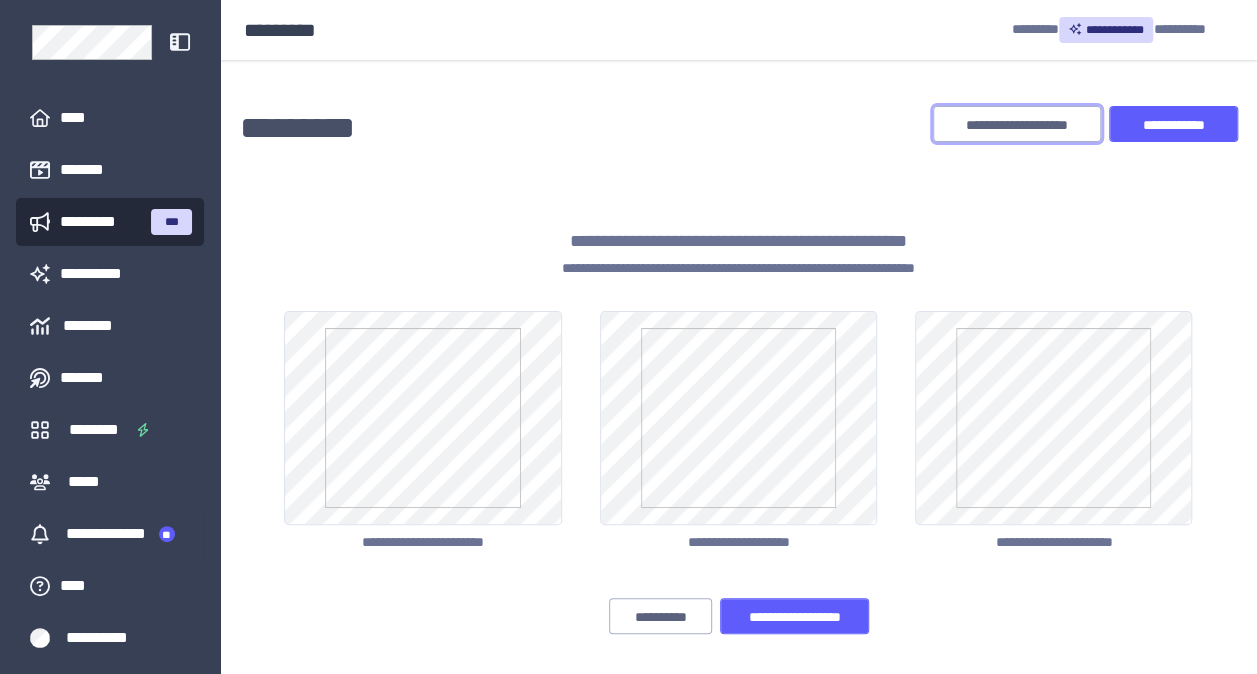 click on "**********" at bounding box center (1017, 124) 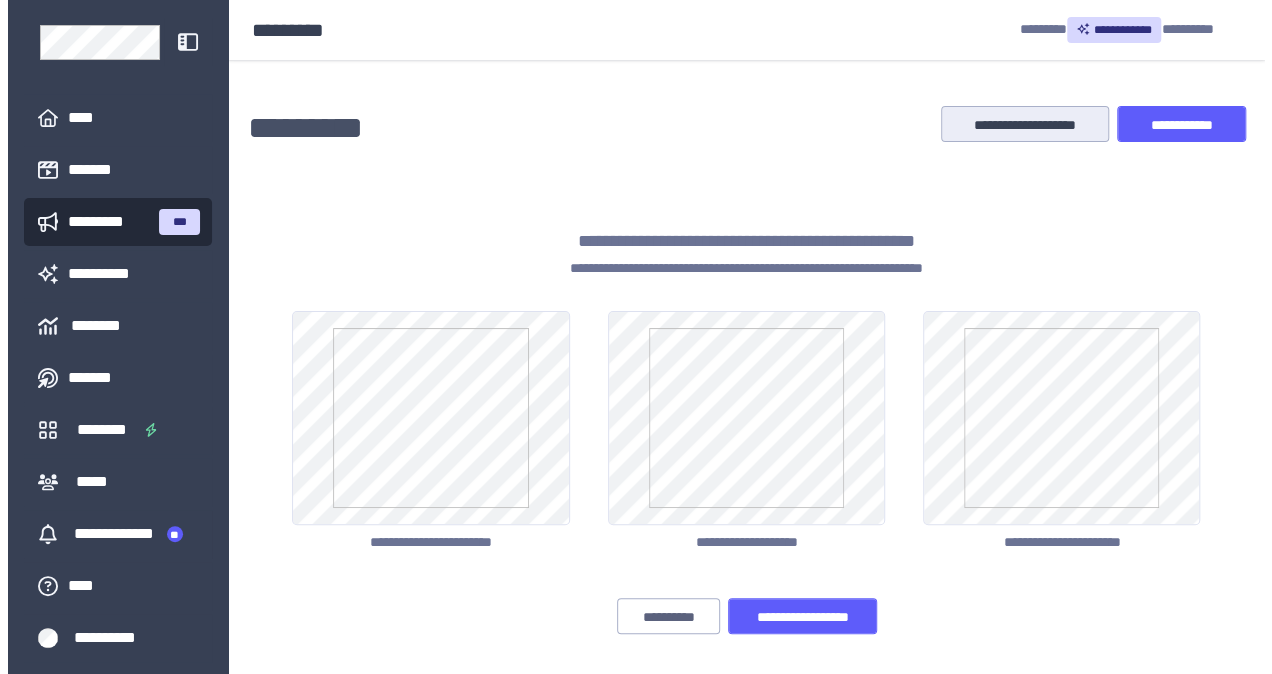 scroll, scrollTop: 0, scrollLeft: 0, axis: both 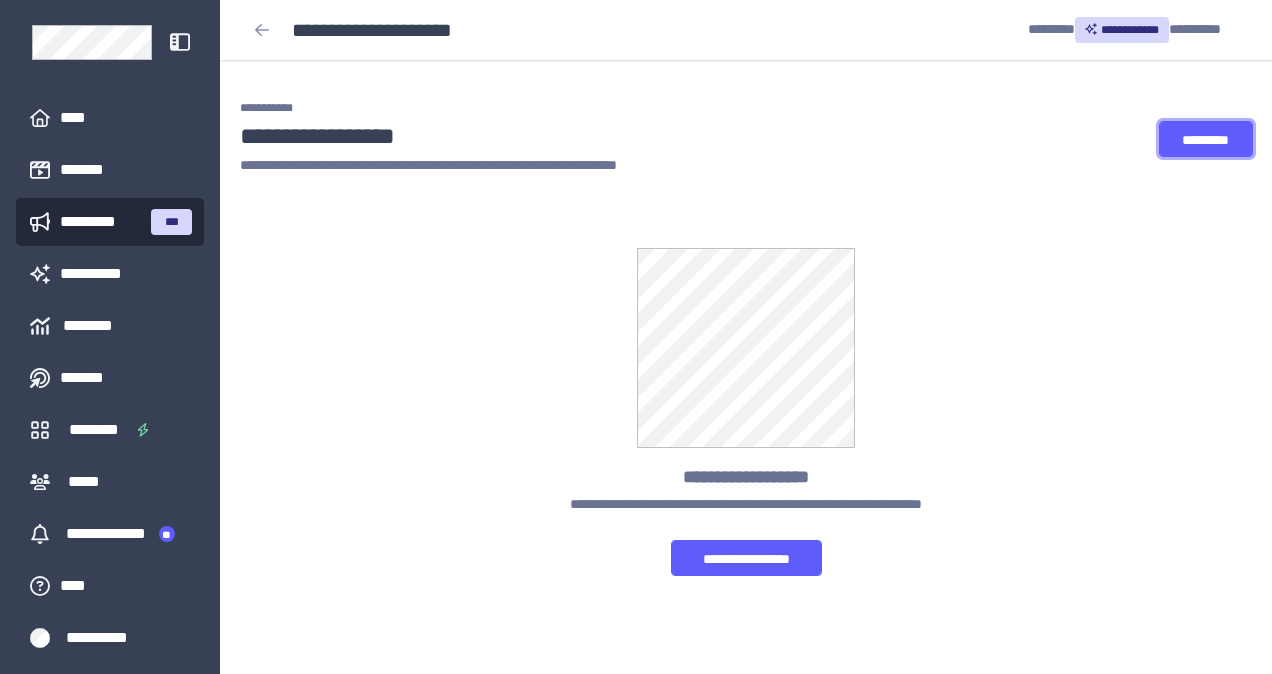 click on "*********" at bounding box center (1206, 139) 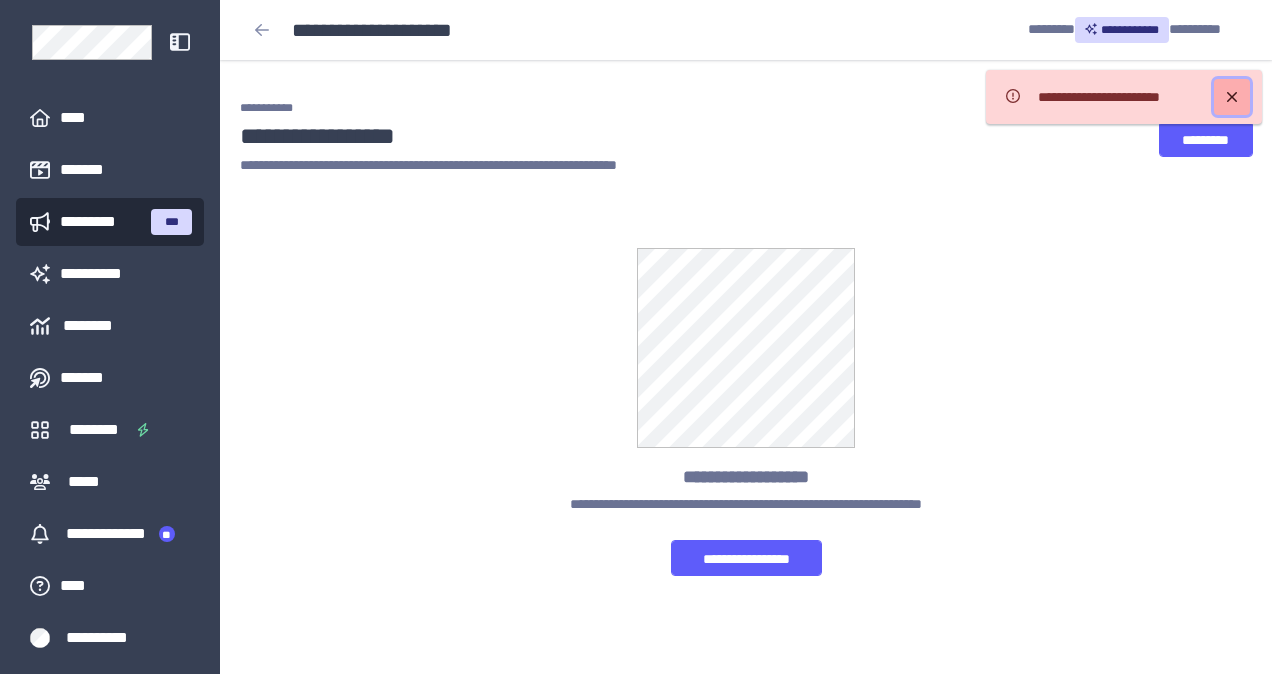 click 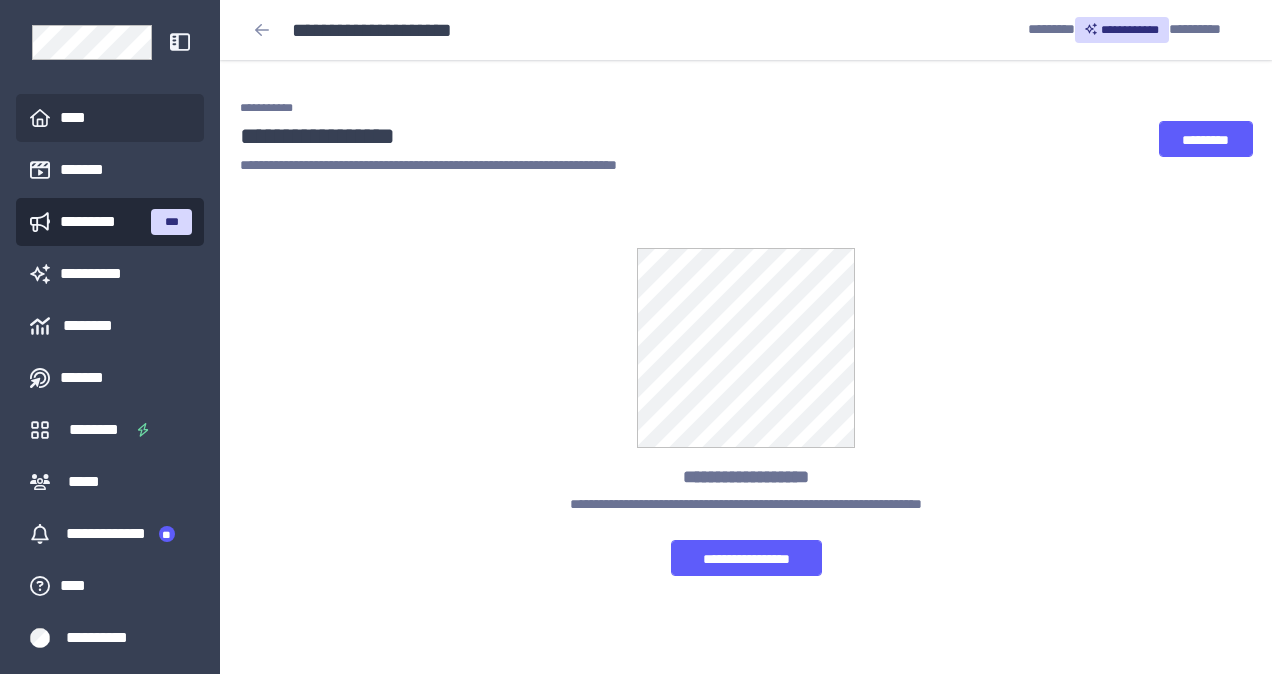 click on "****" at bounding box center (81, 118) 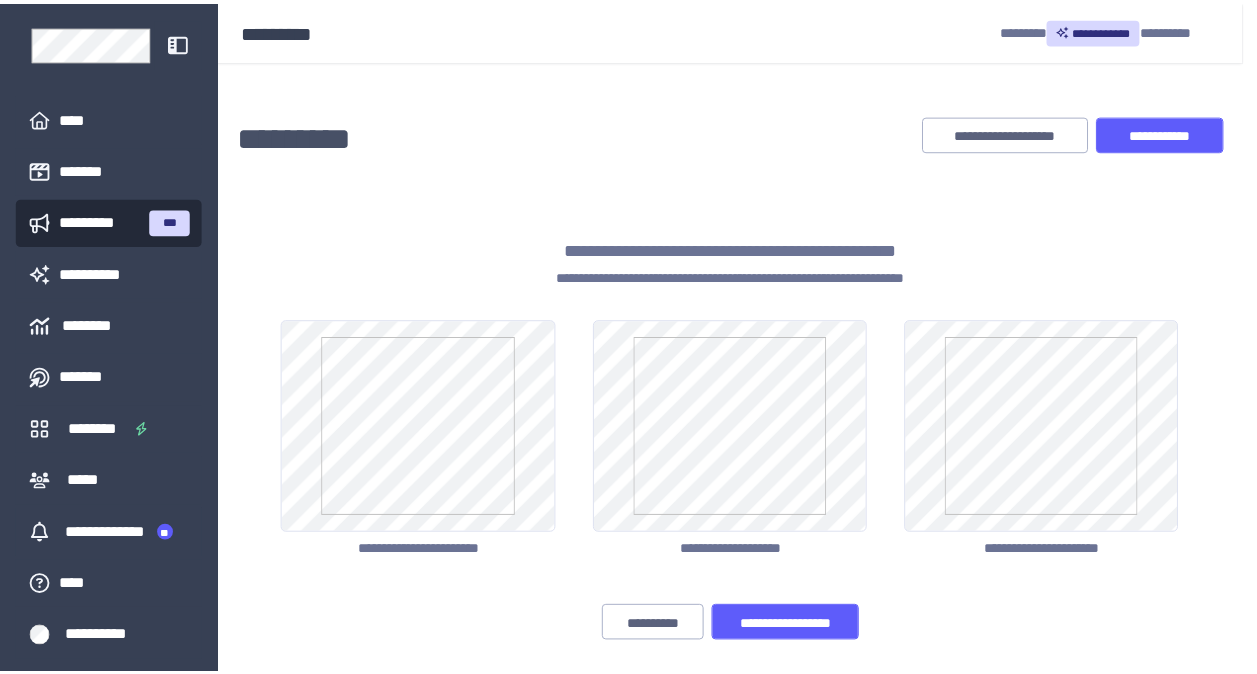 scroll, scrollTop: 0, scrollLeft: 0, axis: both 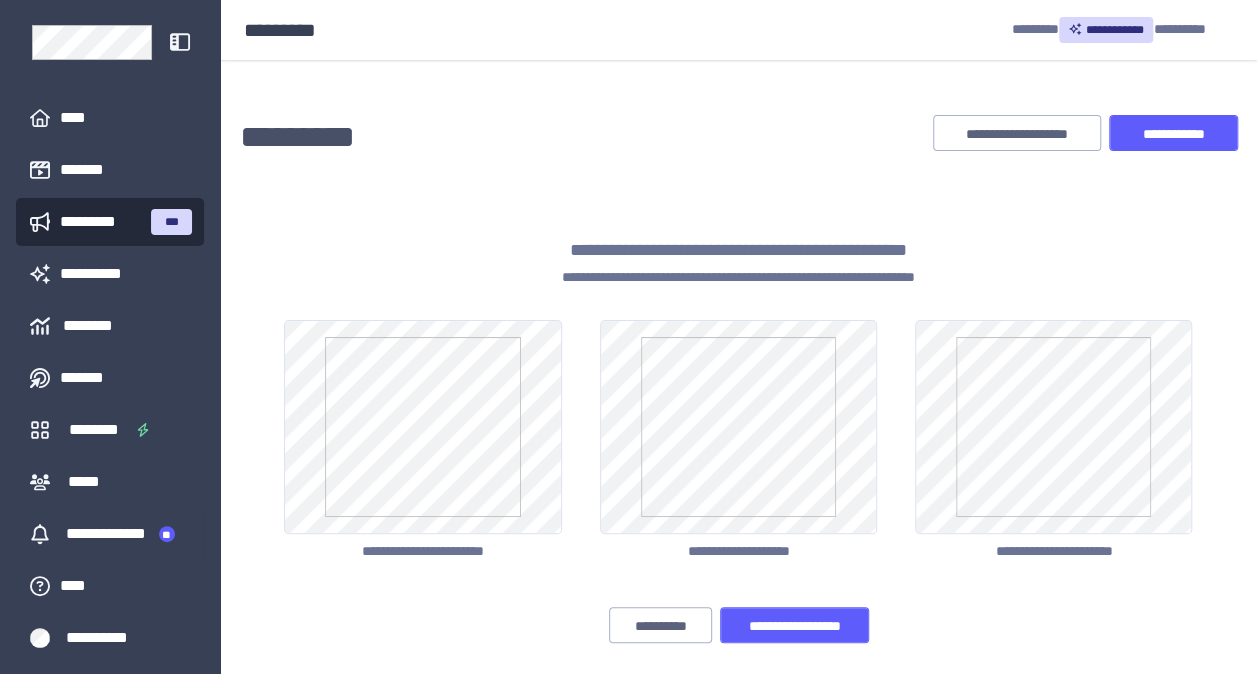 click on "*********" at bounding box center (100, 222) 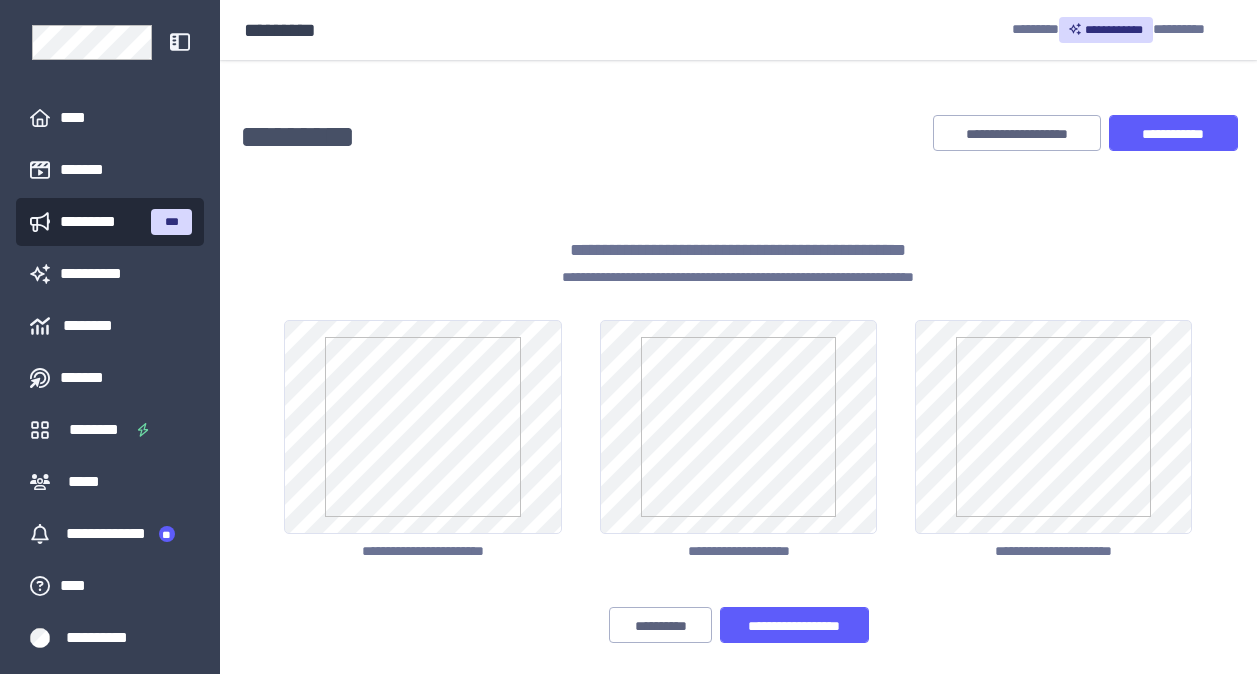 scroll, scrollTop: 9, scrollLeft: 0, axis: vertical 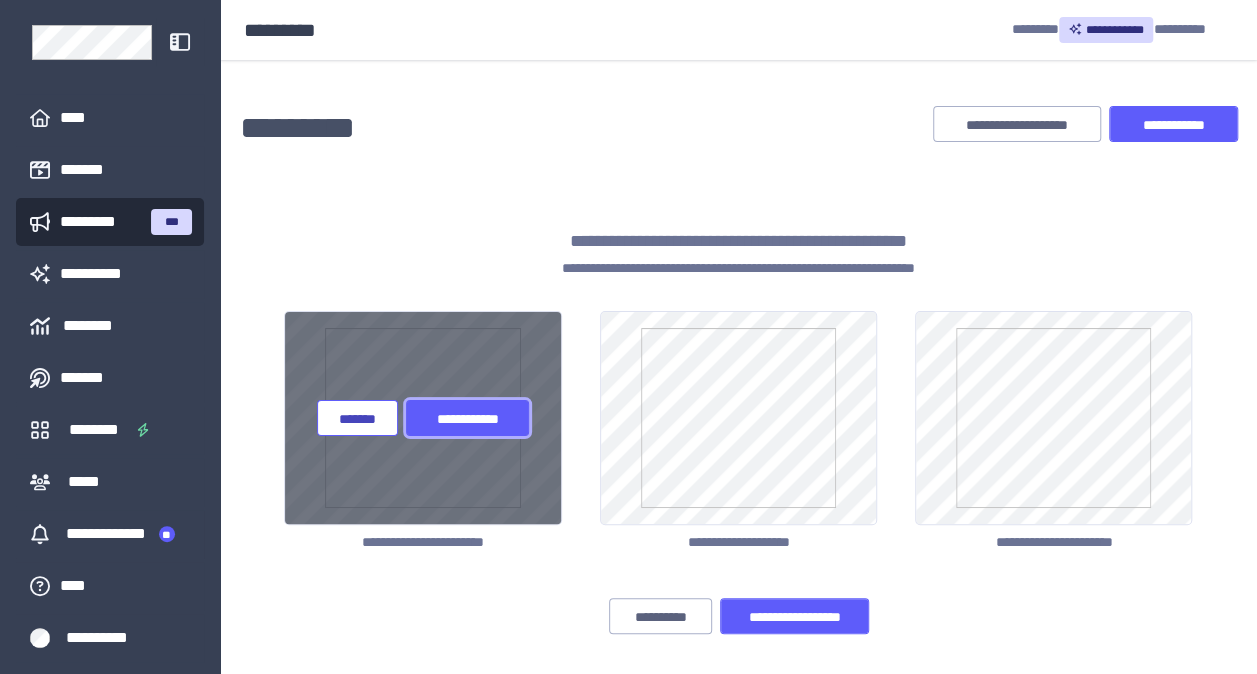 click on "**********" at bounding box center (467, 419) 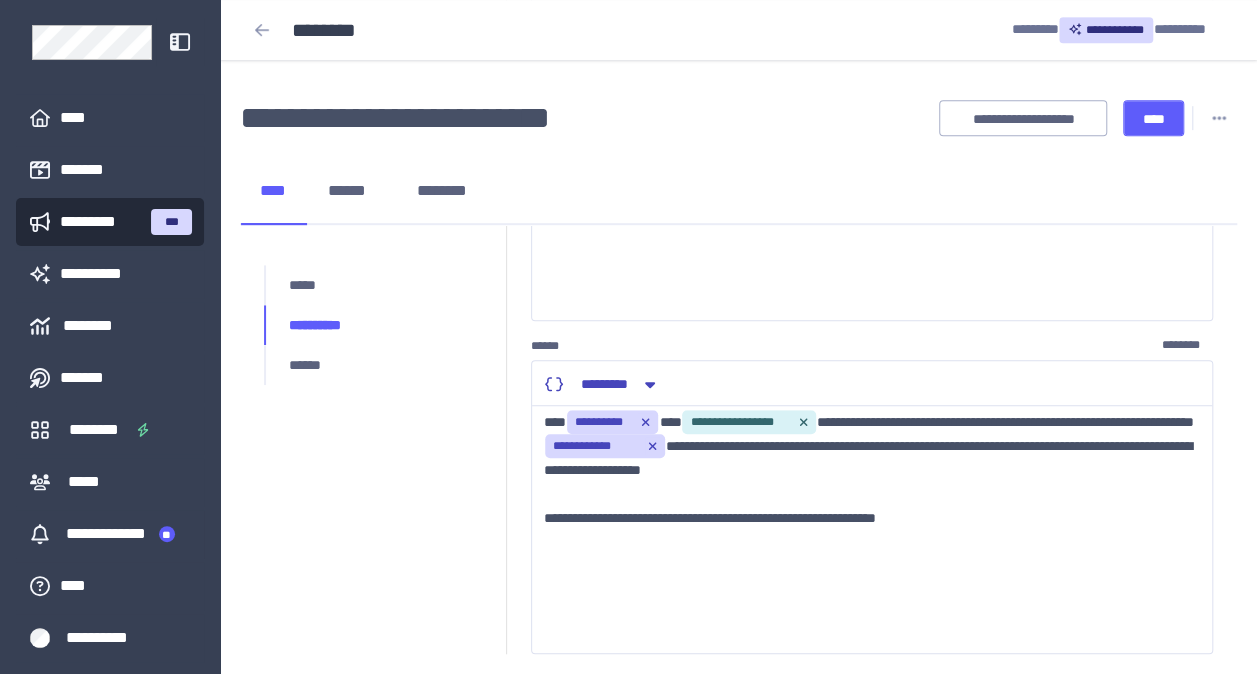 scroll, scrollTop: 499, scrollLeft: 0, axis: vertical 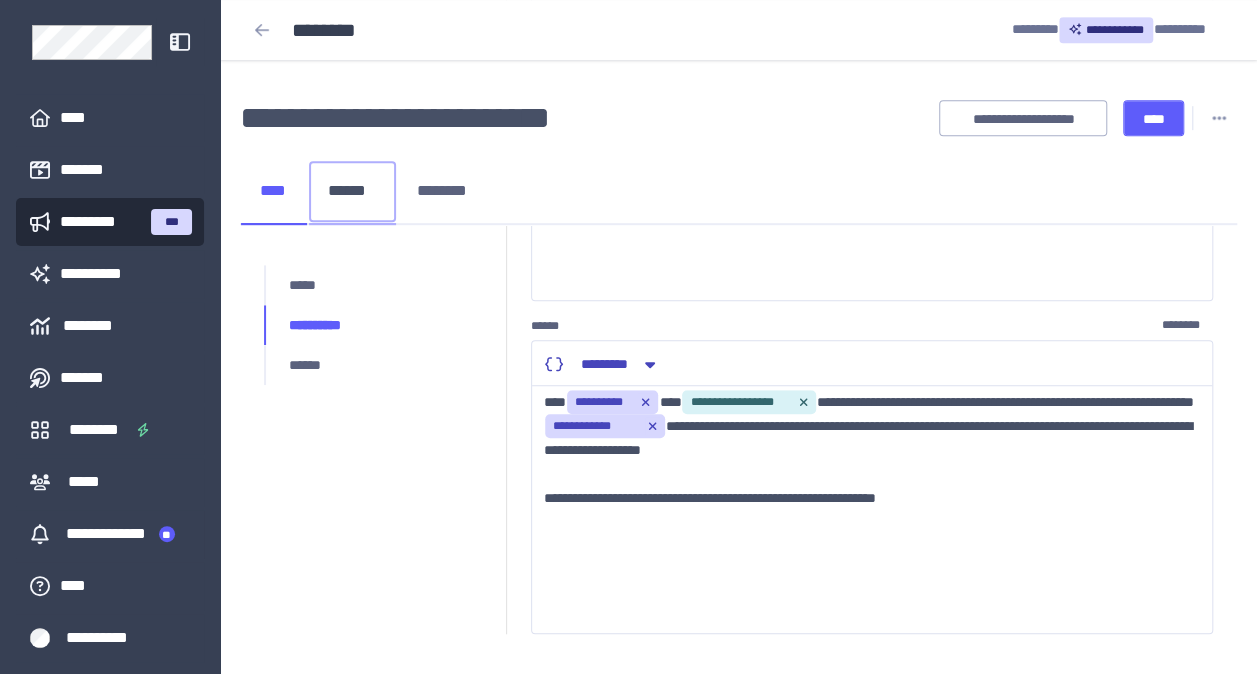 click on "******" at bounding box center [352, 191] 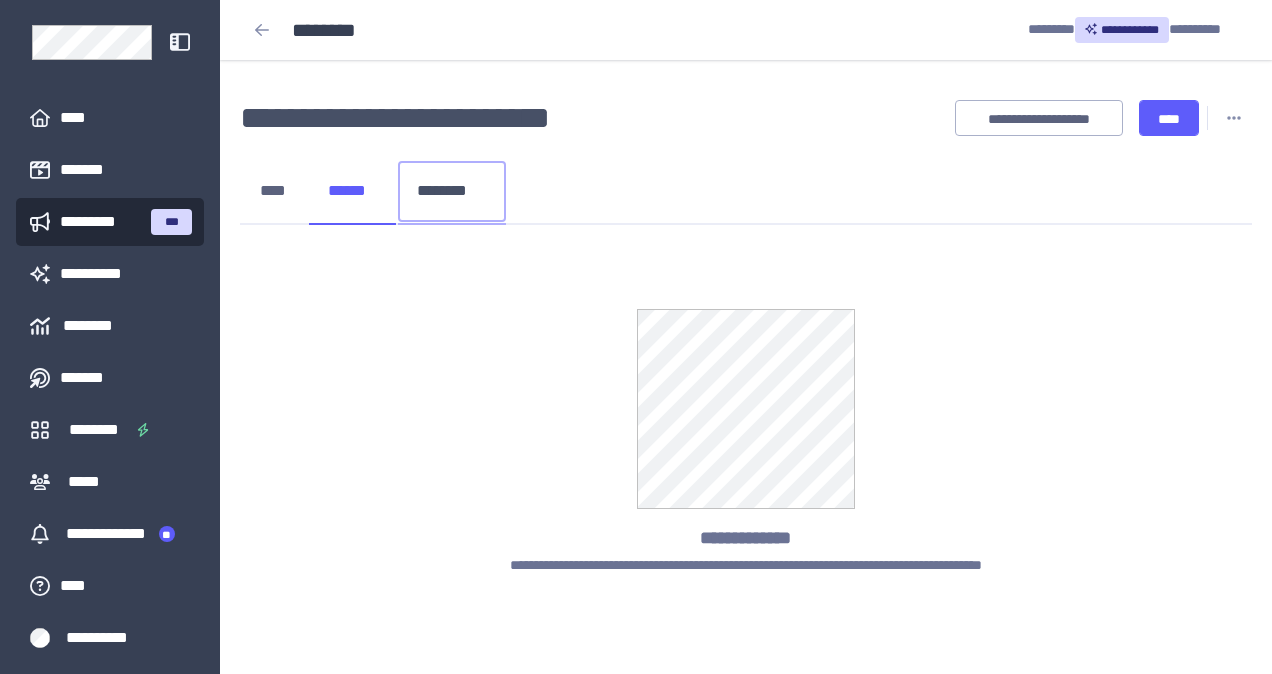 click on "********" at bounding box center [452, 191] 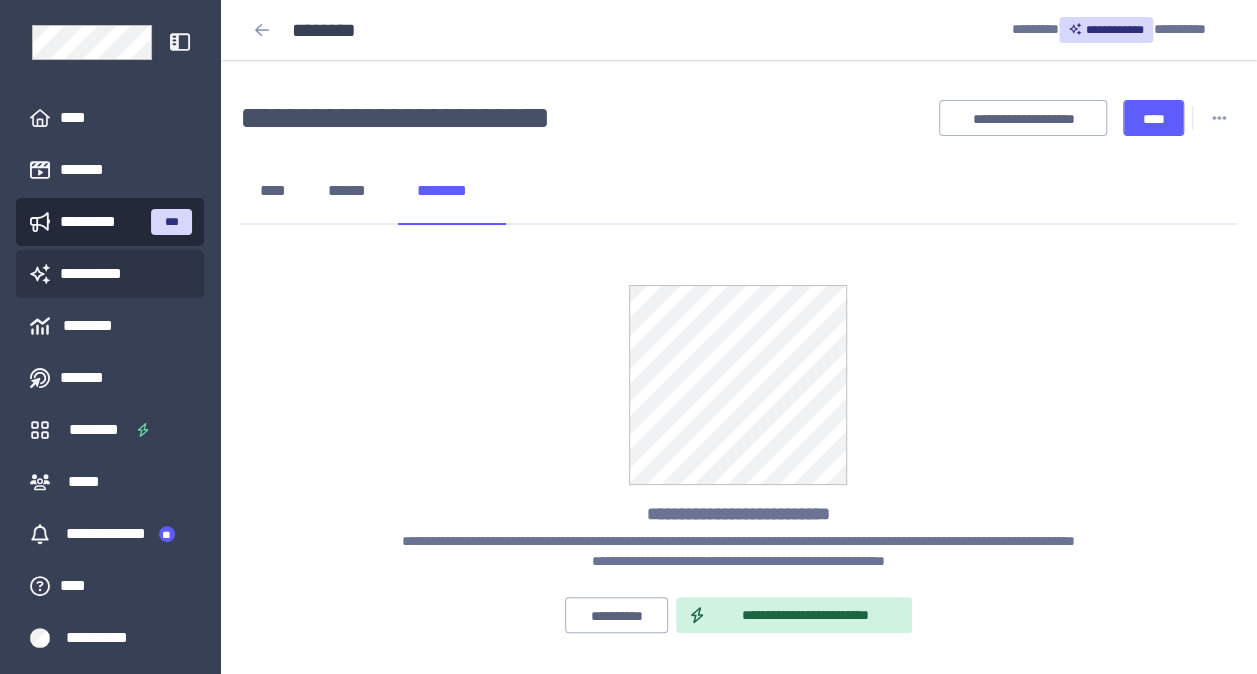 click on "**********" at bounding box center (97, 274) 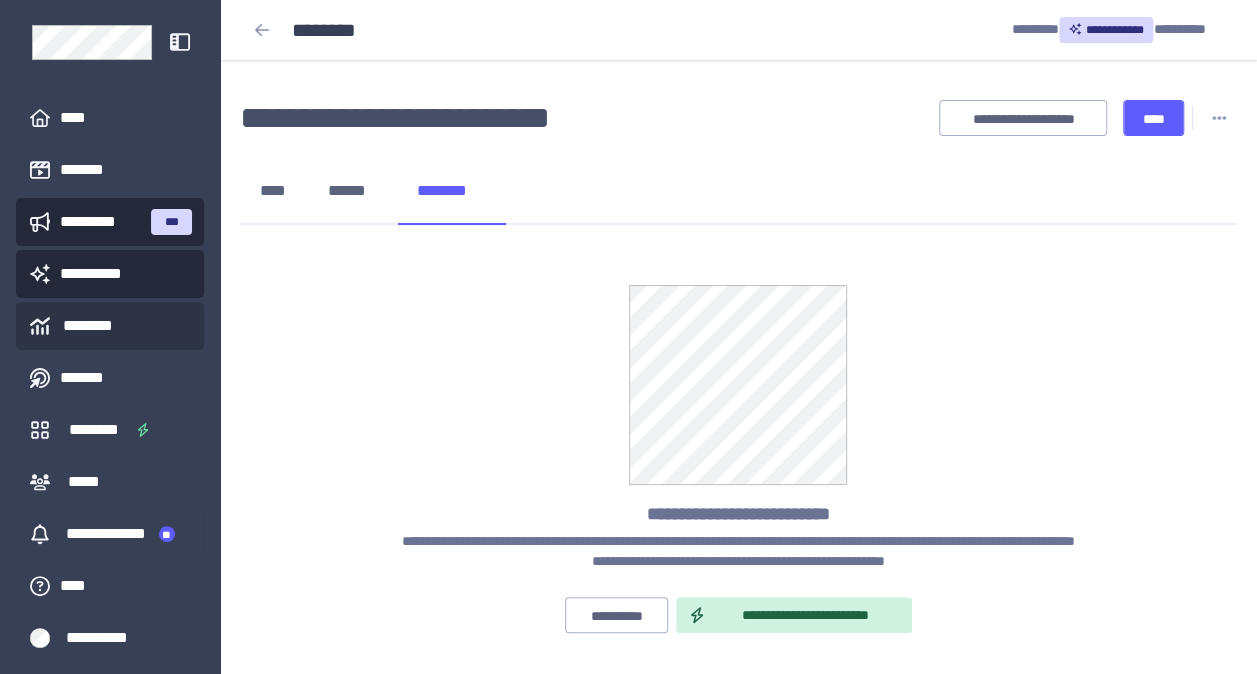 click on "********" at bounding box center [88, 326] 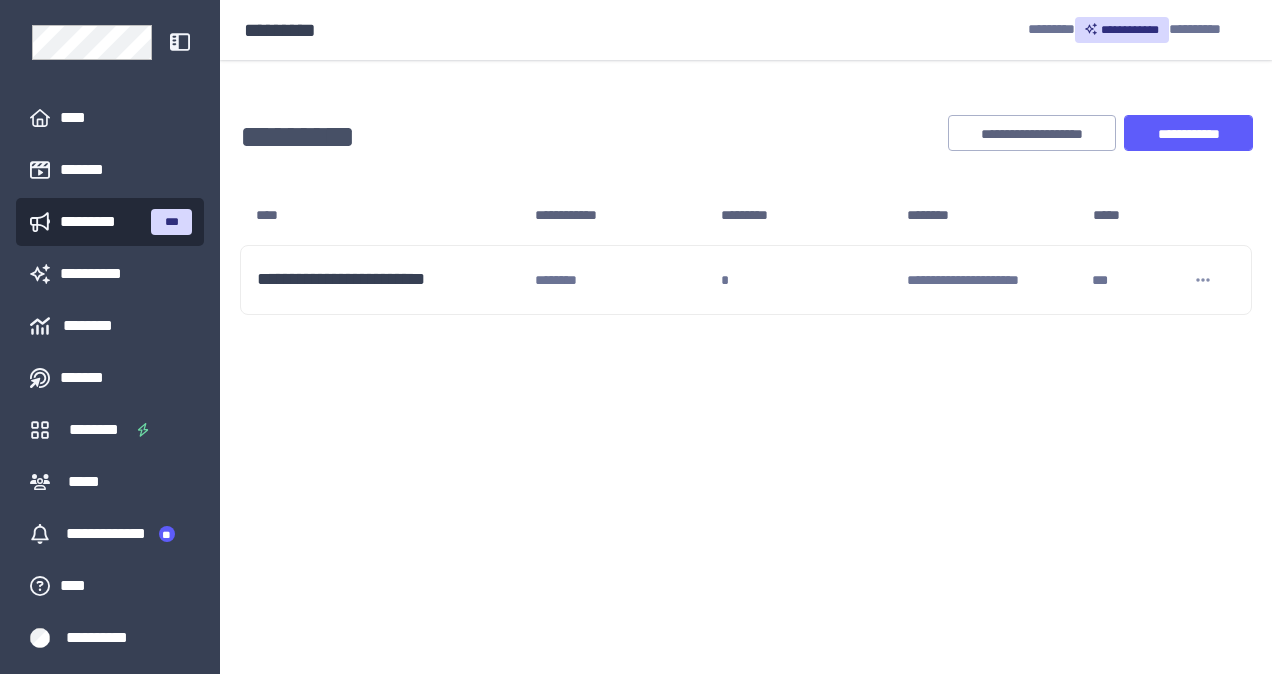 scroll, scrollTop: 0, scrollLeft: 0, axis: both 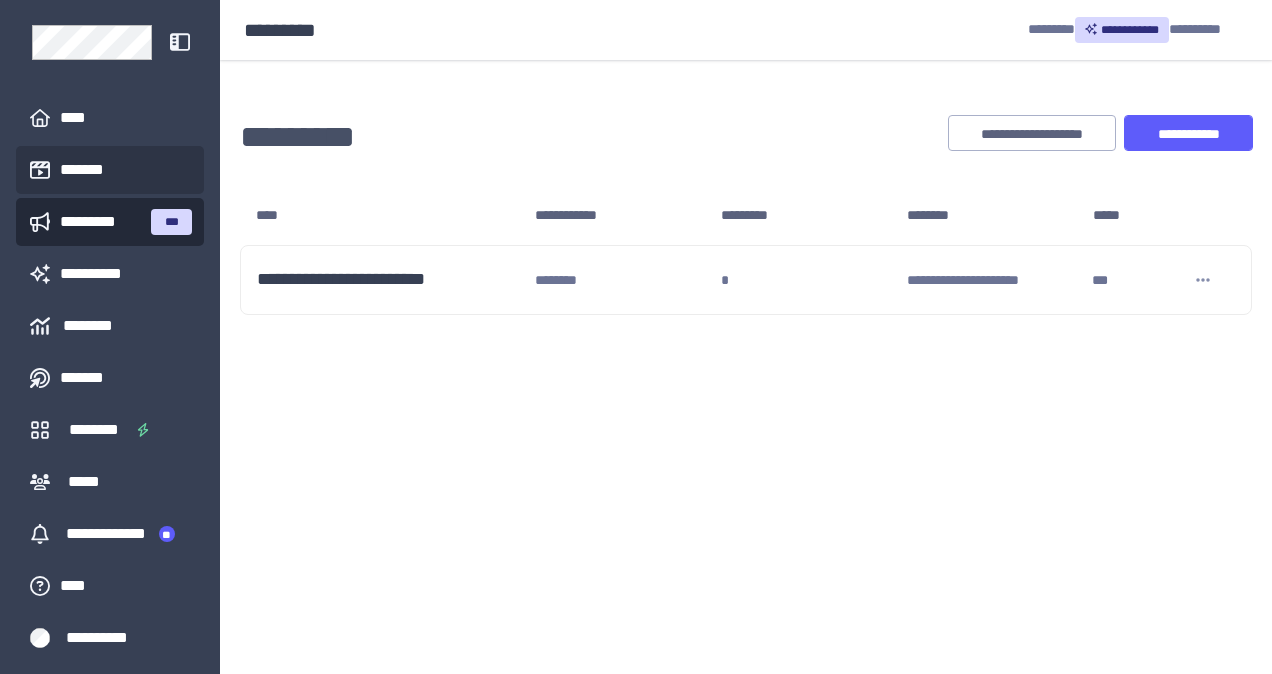 click on "*******" at bounding box center (85, 170) 